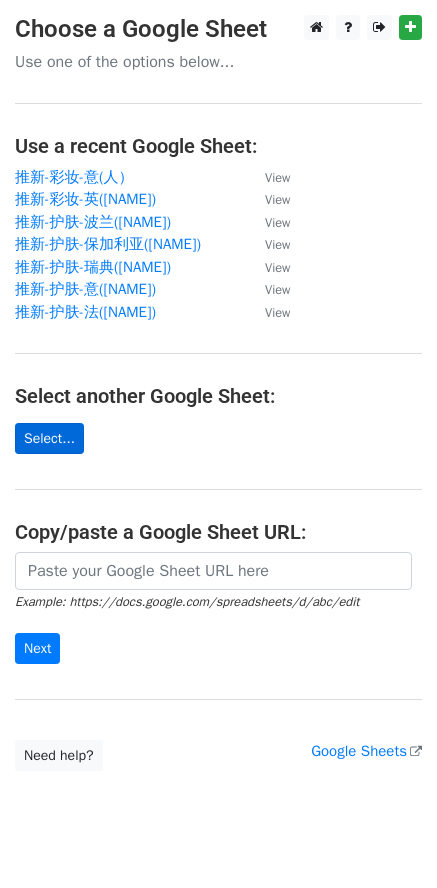 scroll, scrollTop: 0, scrollLeft: 0, axis: both 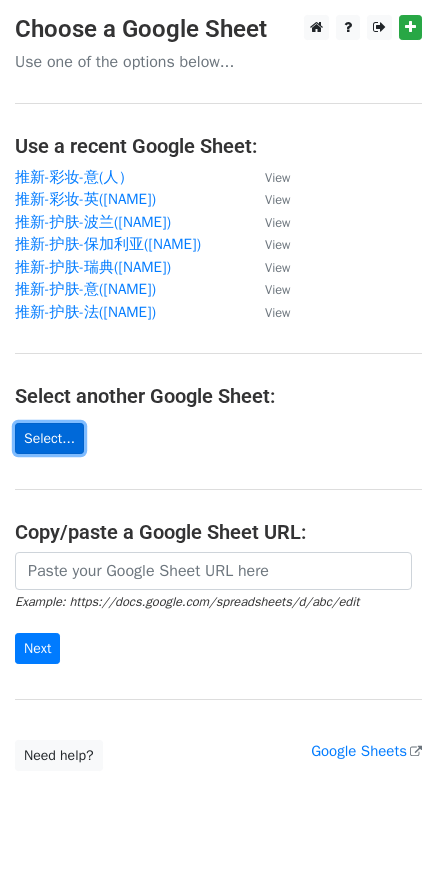 click on "Select..." at bounding box center [49, 438] 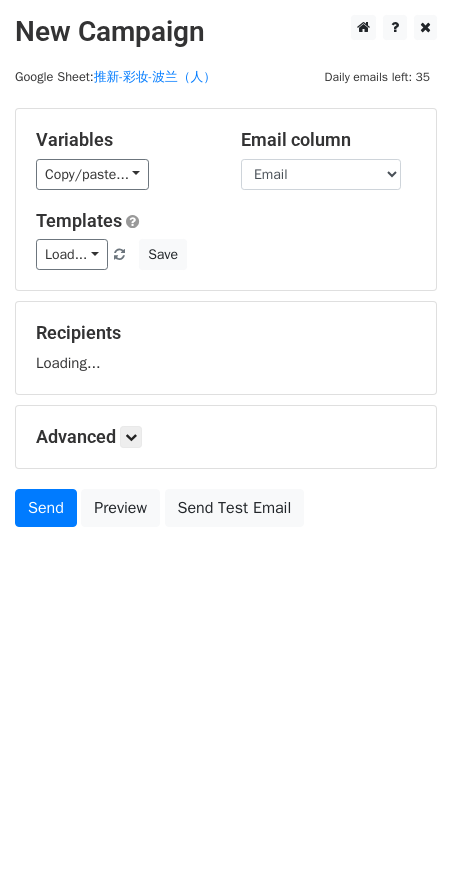 scroll, scrollTop: 0, scrollLeft: 0, axis: both 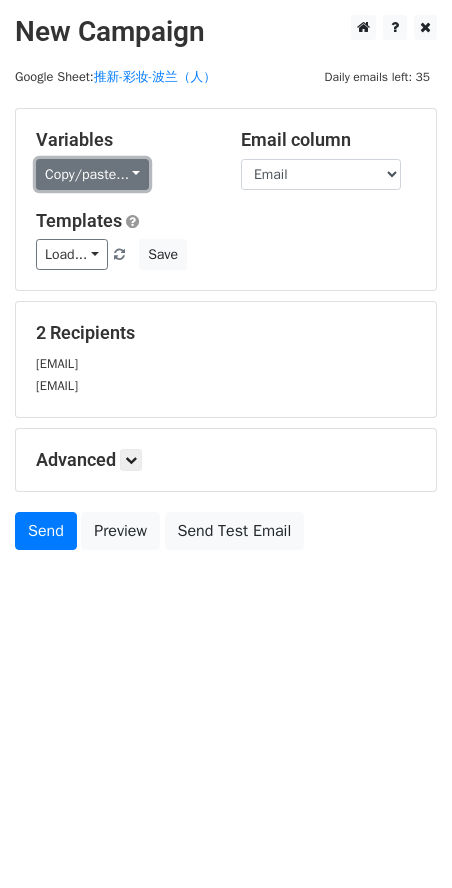 click on "Copy/paste..." at bounding box center (92, 174) 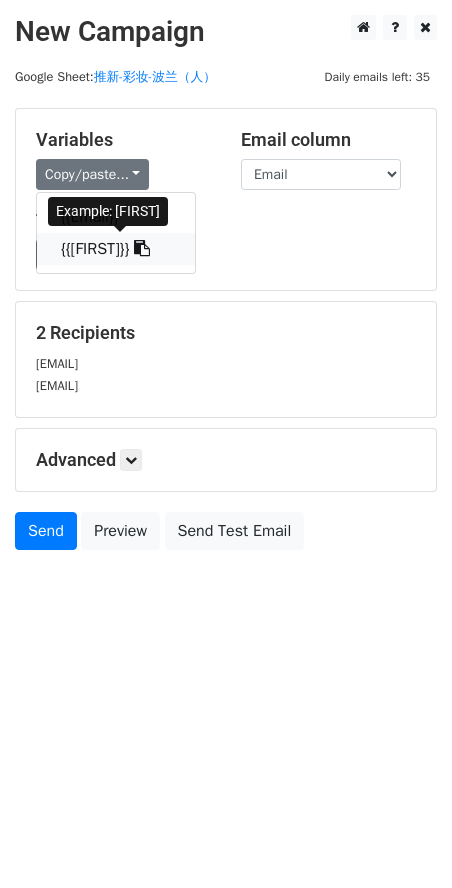 click on "[FIRST]" at bounding box center [116, 249] 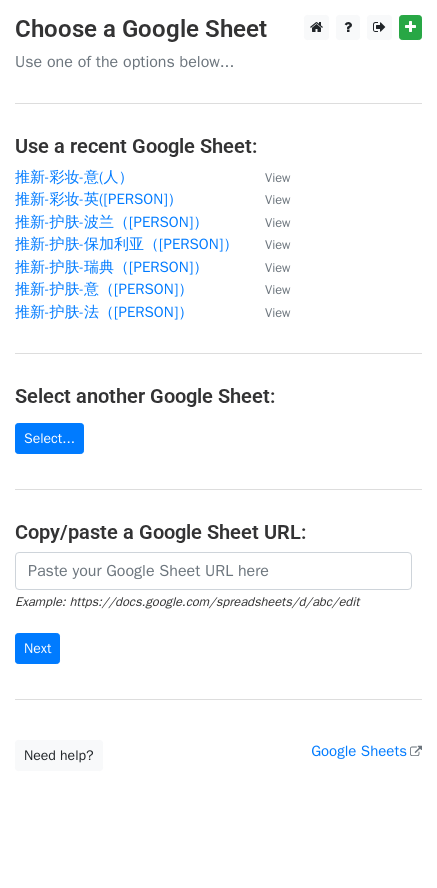 scroll, scrollTop: 0, scrollLeft: 0, axis: both 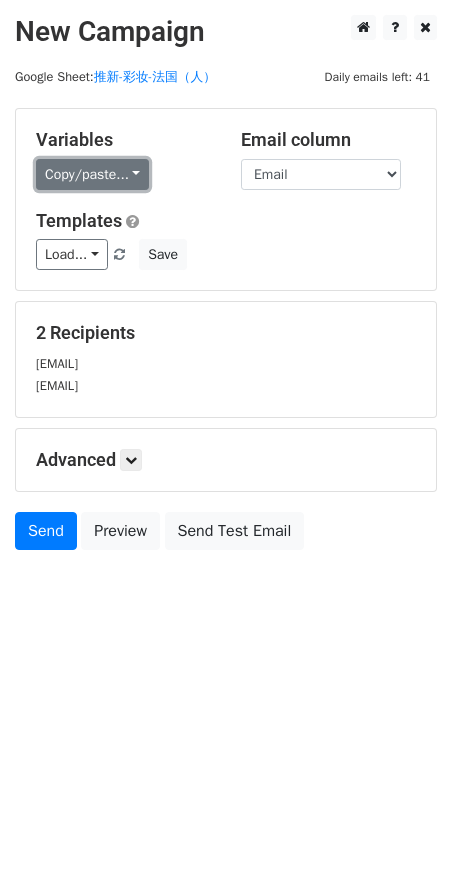 click on "Copy/paste..." at bounding box center [92, 174] 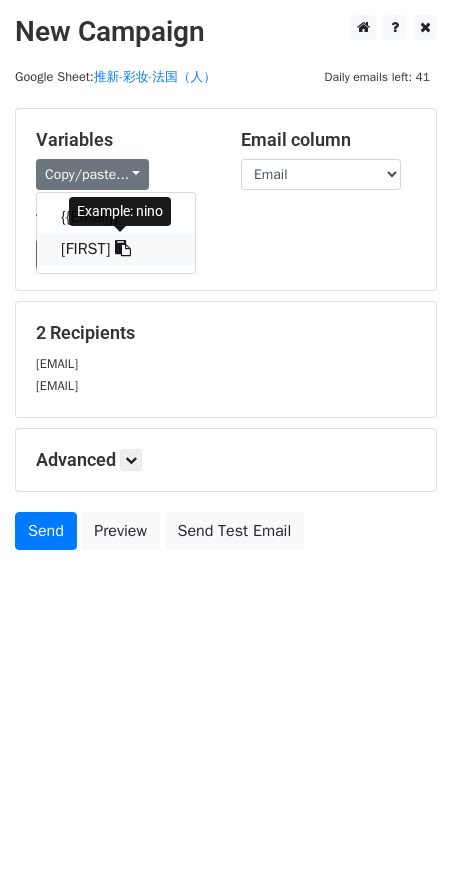 click on "{{first name}}" at bounding box center [116, 249] 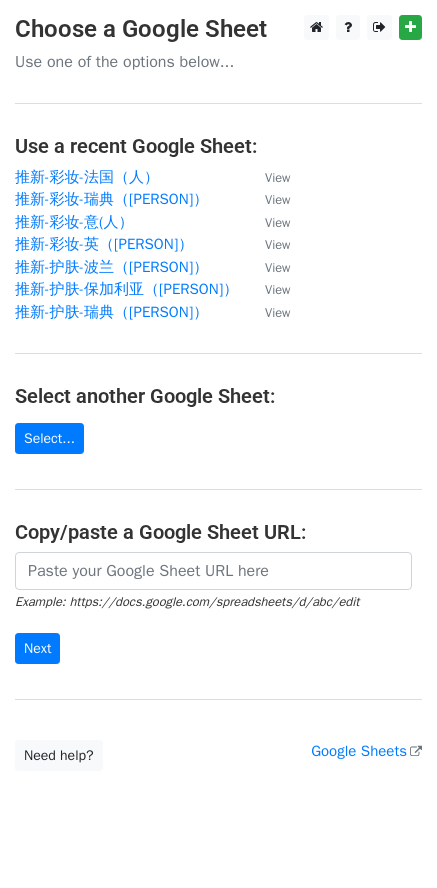 scroll, scrollTop: 0, scrollLeft: 0, axis: both 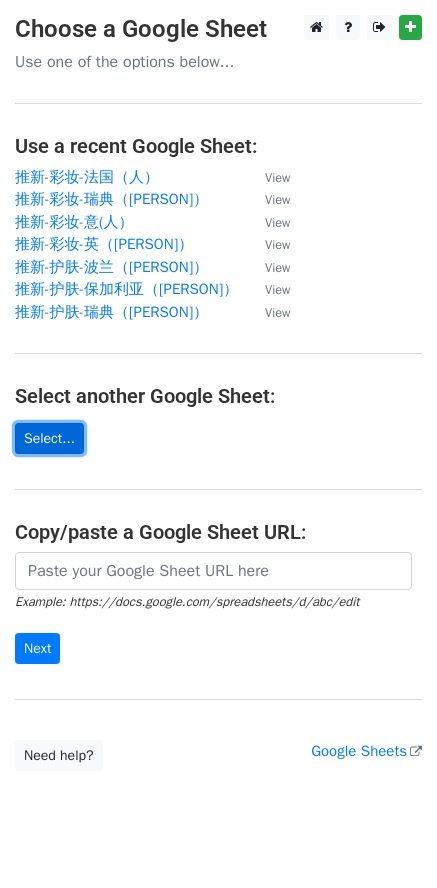 click on "Select..." at bounding box center [49, 438] 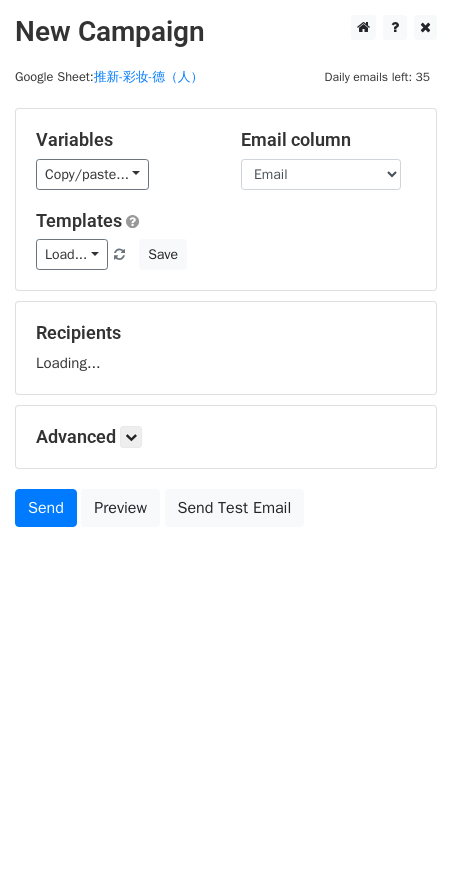 scroll, scrollTop: 0, scrollLeft: 0, axis: both 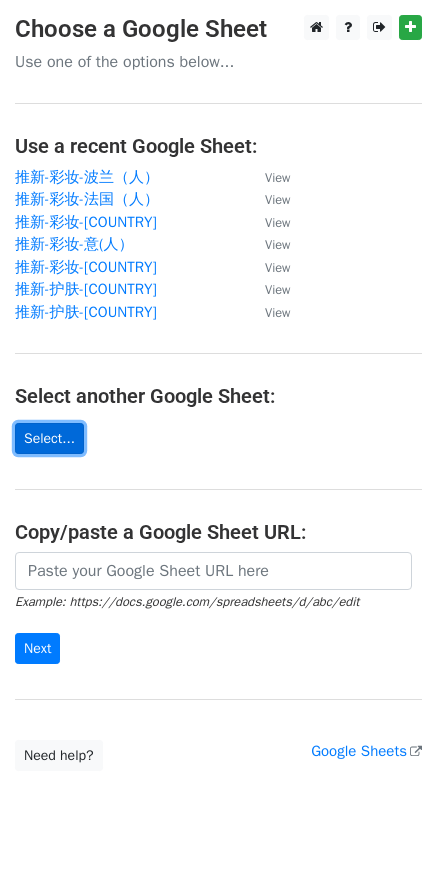 click on "Select..." at bounding box center [49, 438] 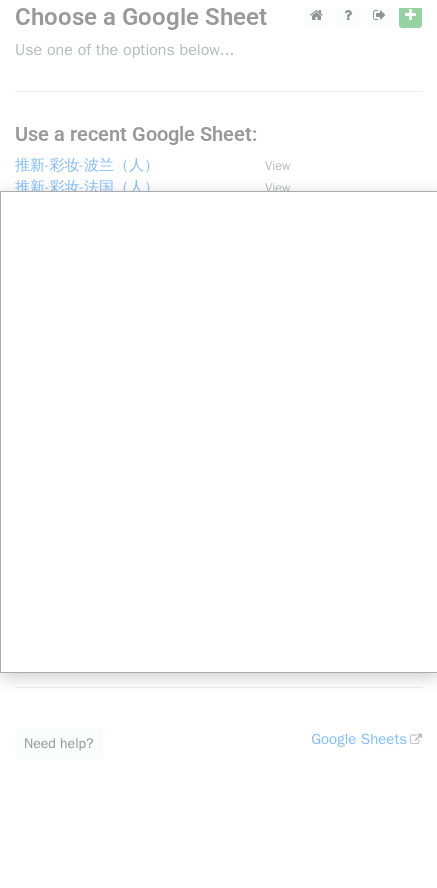 scroll, scrollTop: 0, scrollLeft: 0, axis: both 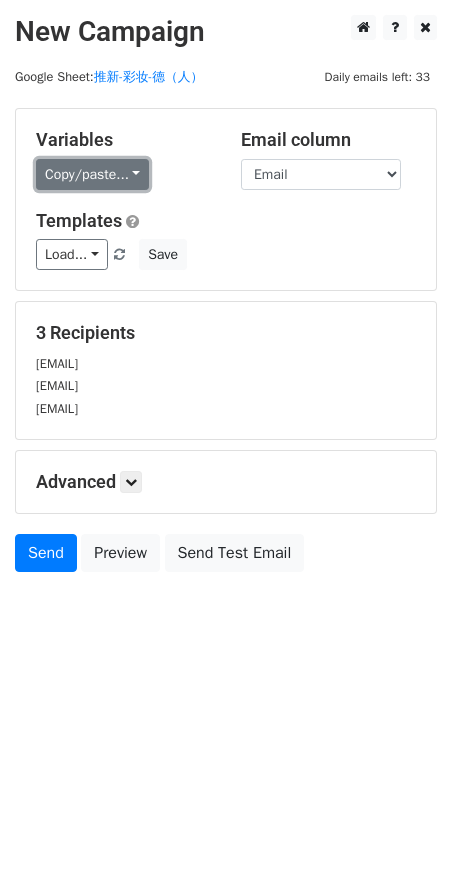 click on "Copy/paste..." at bounding box center [92, 174] 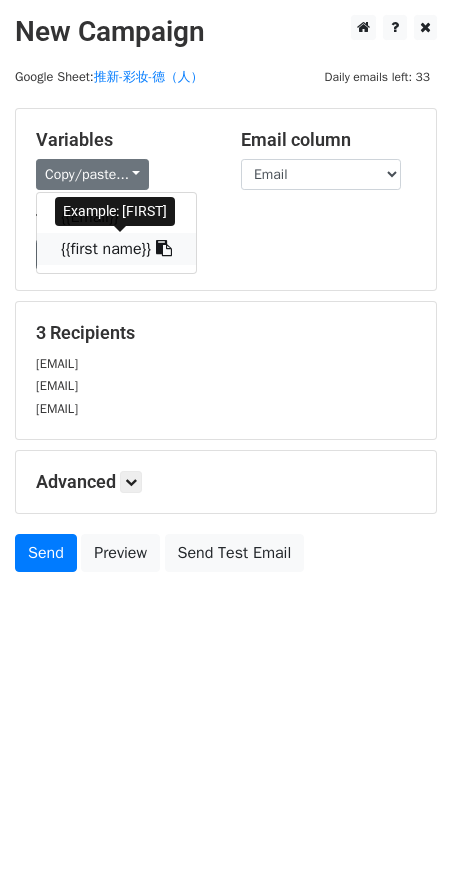 click on "{{first name}}" at bounding box center (116, 249) 